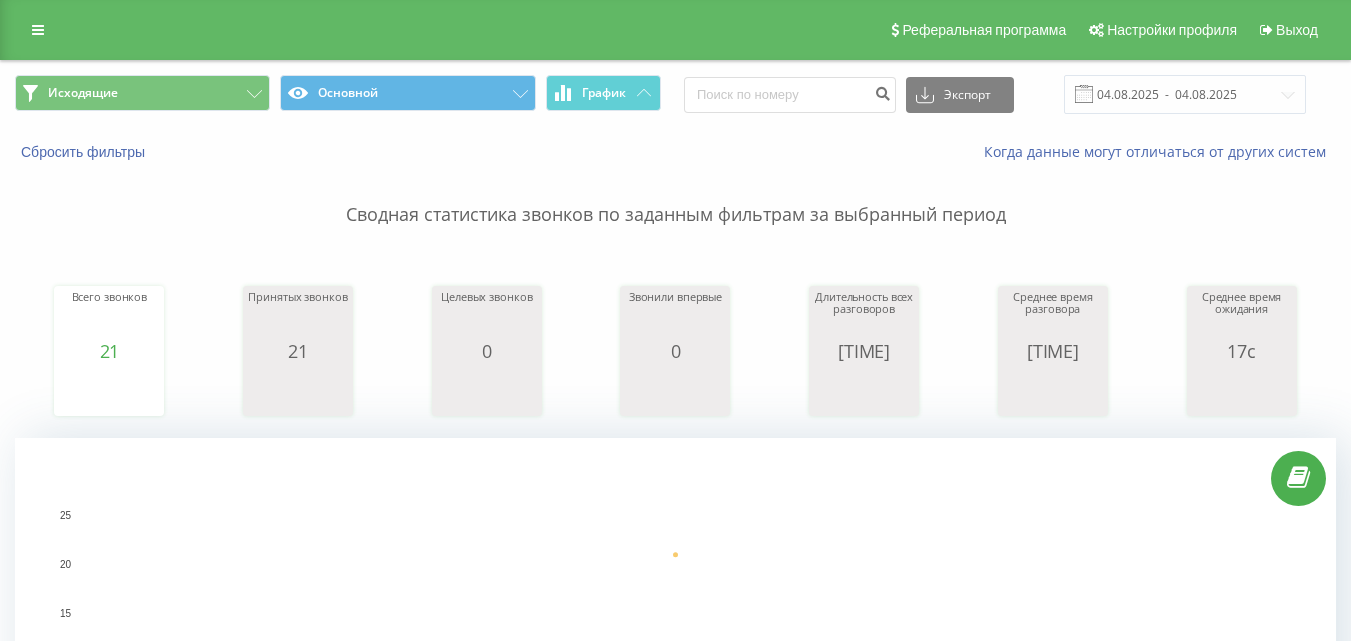 scroll, scrollTop: 0, scrollLeft: 0, axis: both 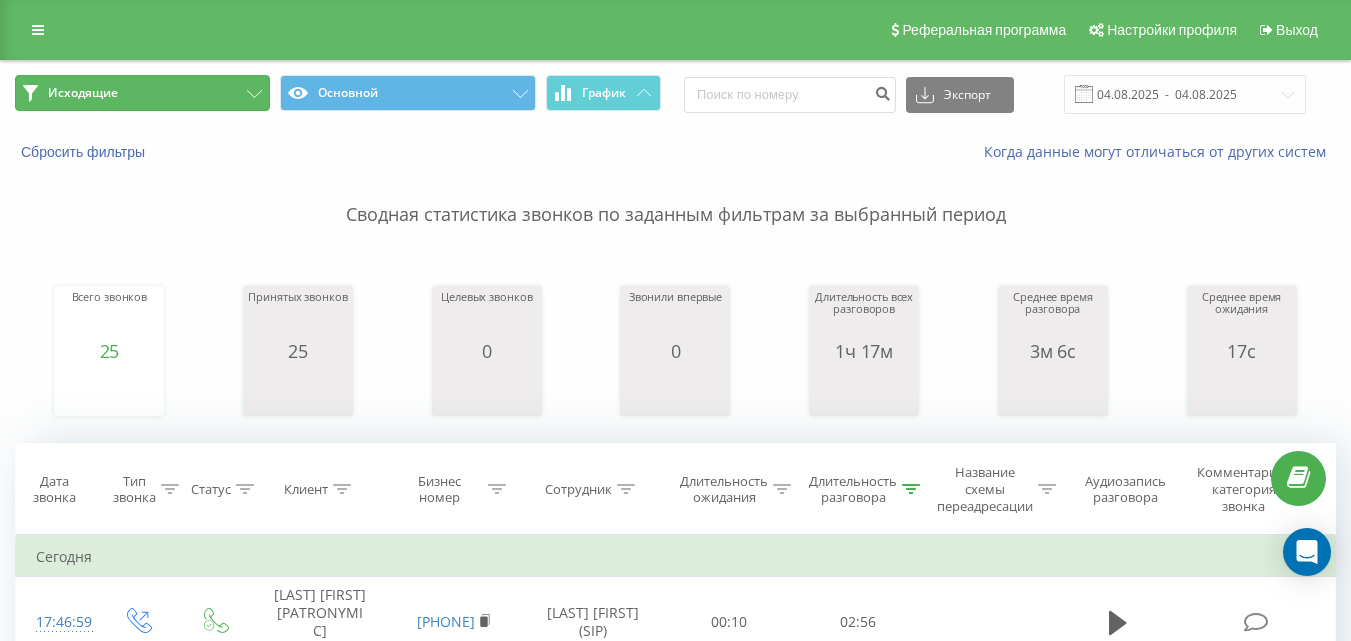 click on "Исходящие" at bounding box center (142, 93) 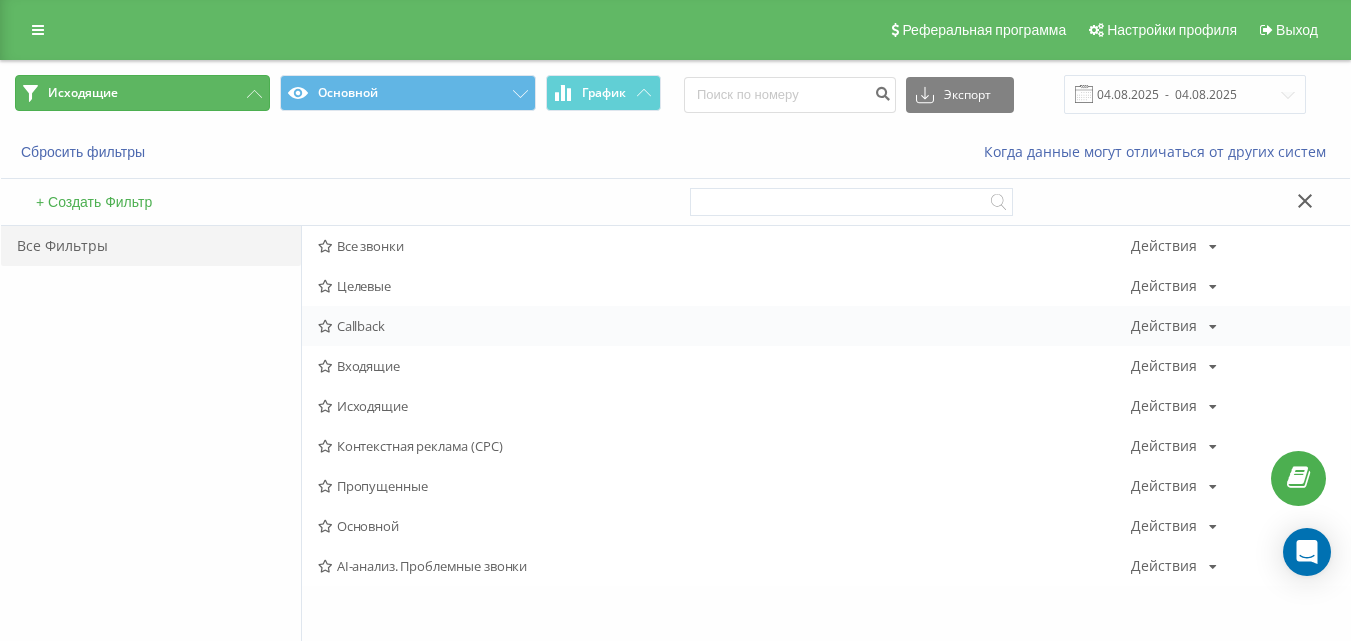 scroll, scrollTop: 0, scrollLeft: 0, axis: both 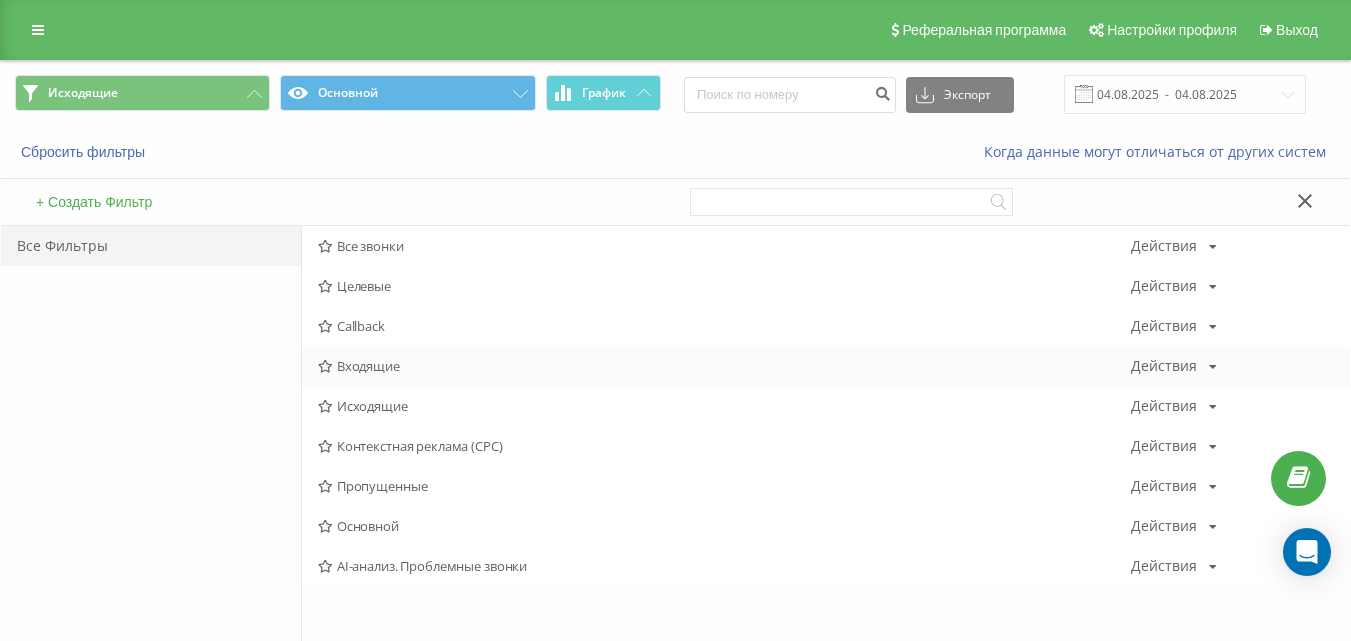 click on "Входящие" at bounding box center [724, 366] 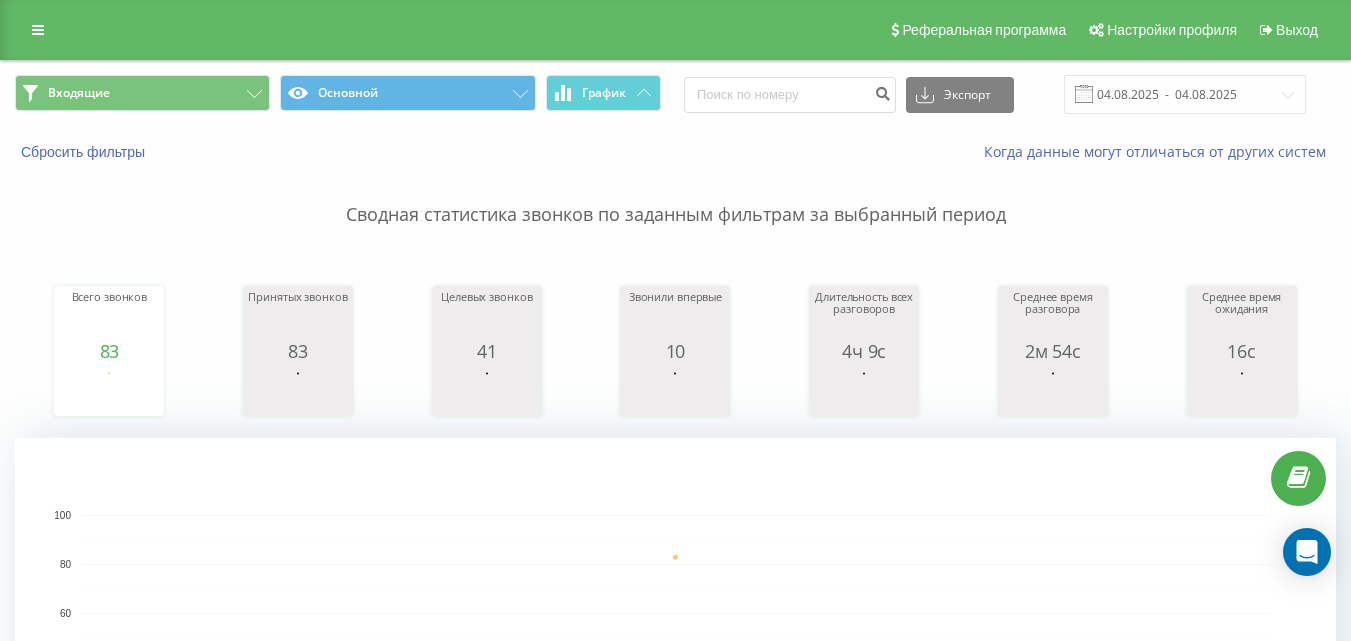 click on "Входящие Основной График Экспорт .csv .xls .xlsx 04.08.2025  -  04.08.2025" at bounding box center (675, 94) 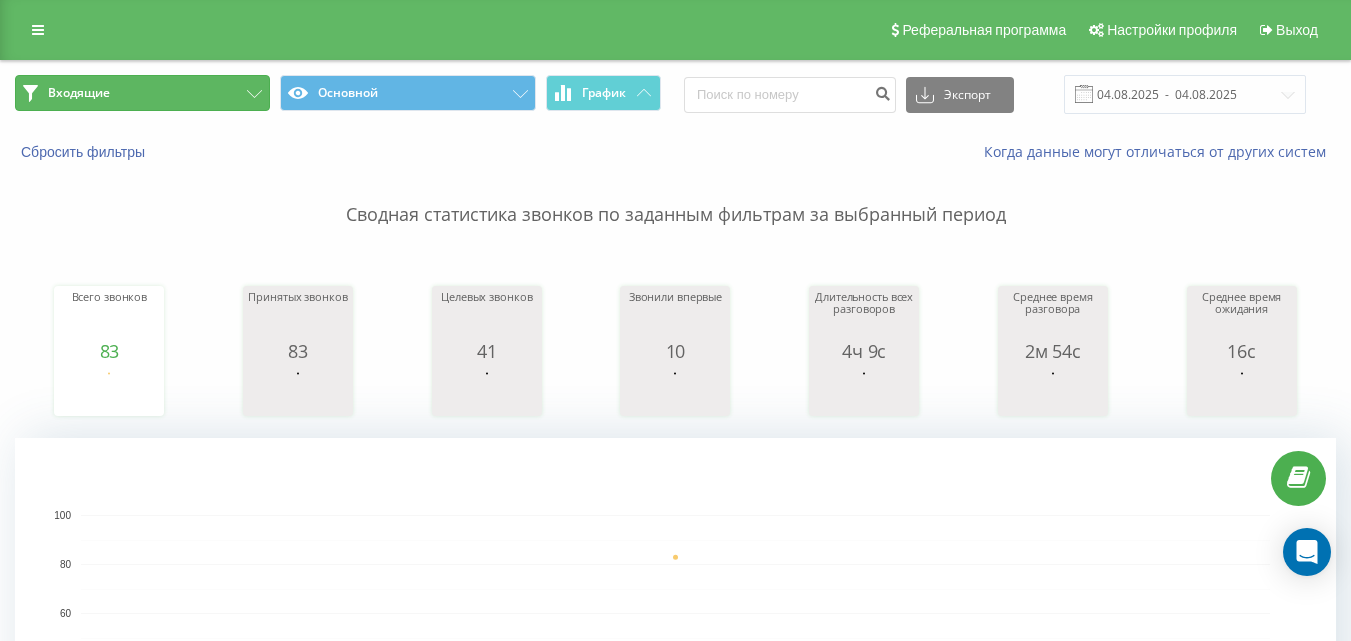 click on "Входящие" at bounding box center [142, 93] 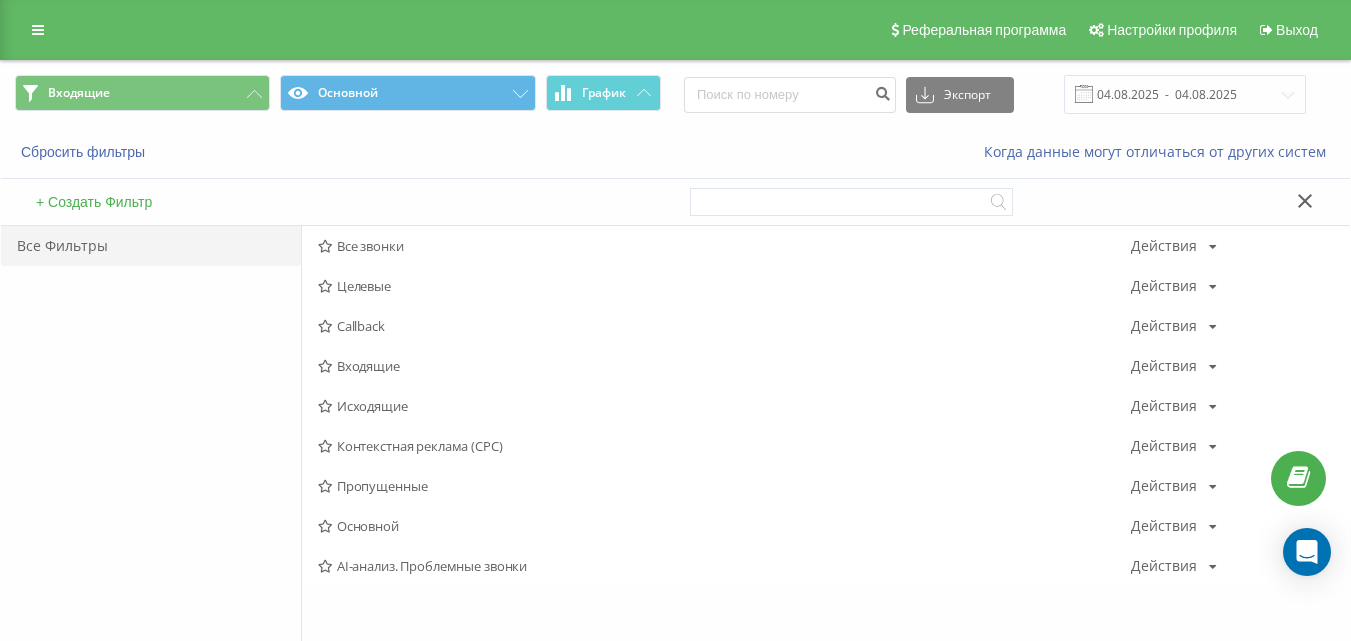 click on "Исходящие" at bounding box center (724, 406) 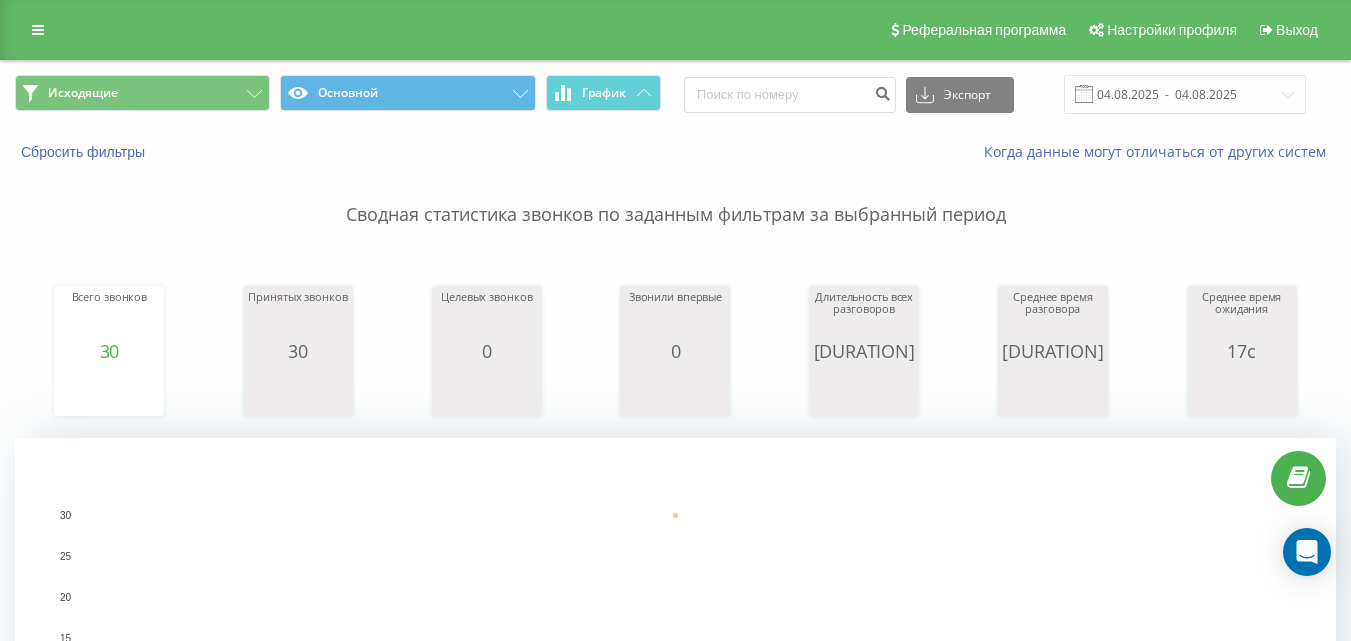 scroll, scrollTop: 0, scrollLeft: 0, axis: both 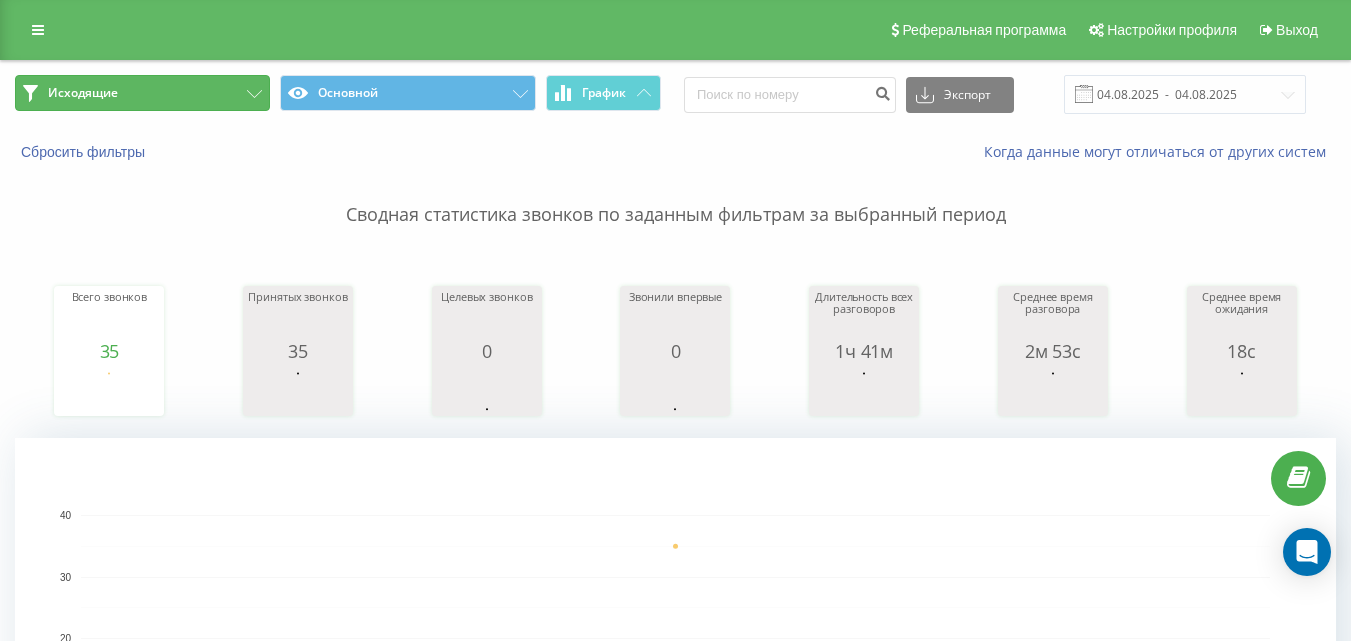 click on "Исходящие" at bounding box center (142, 93) 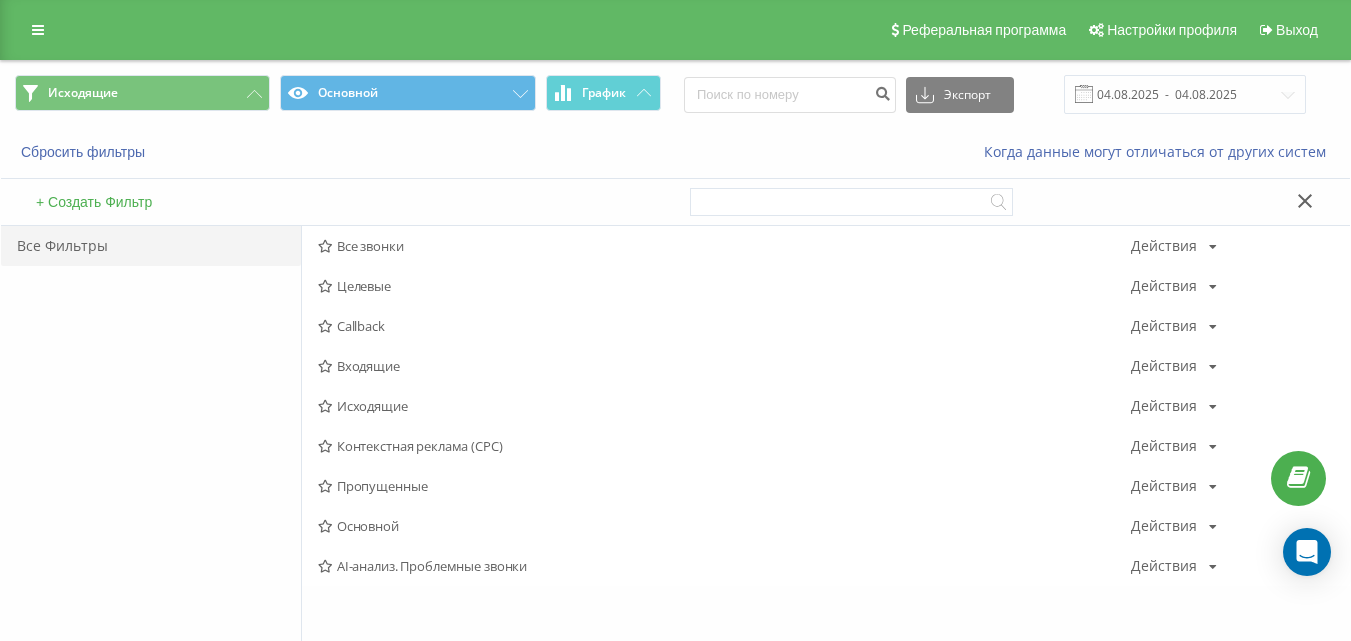 click at bounding box center (1305, 202) 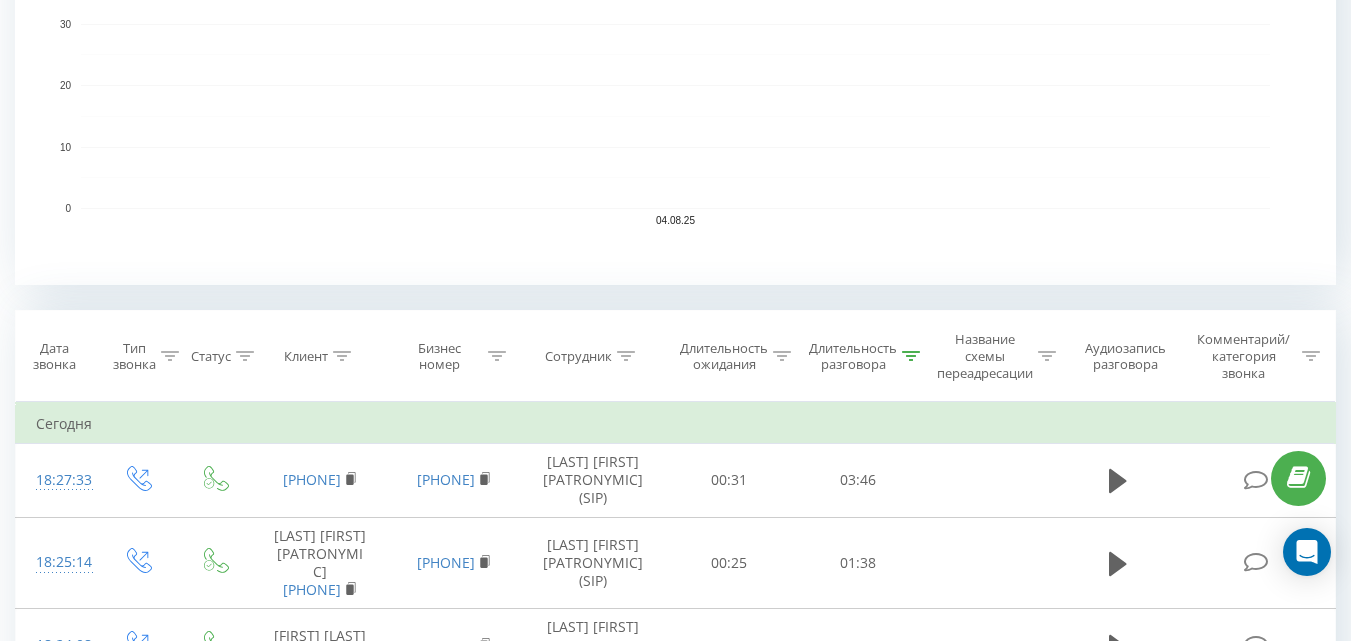 scroll, scrollTop: 700, scrollLeft: 0, axis: vertical 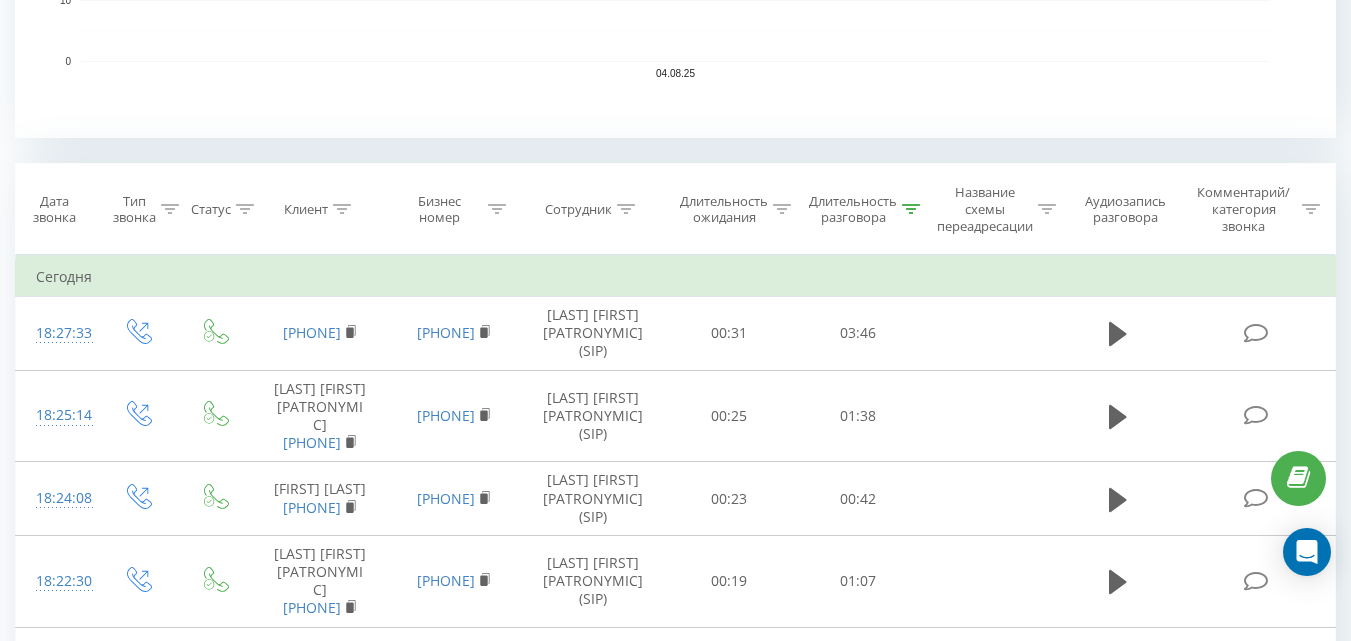 click on "Длительность разговора" at bounding box center [853, 210] 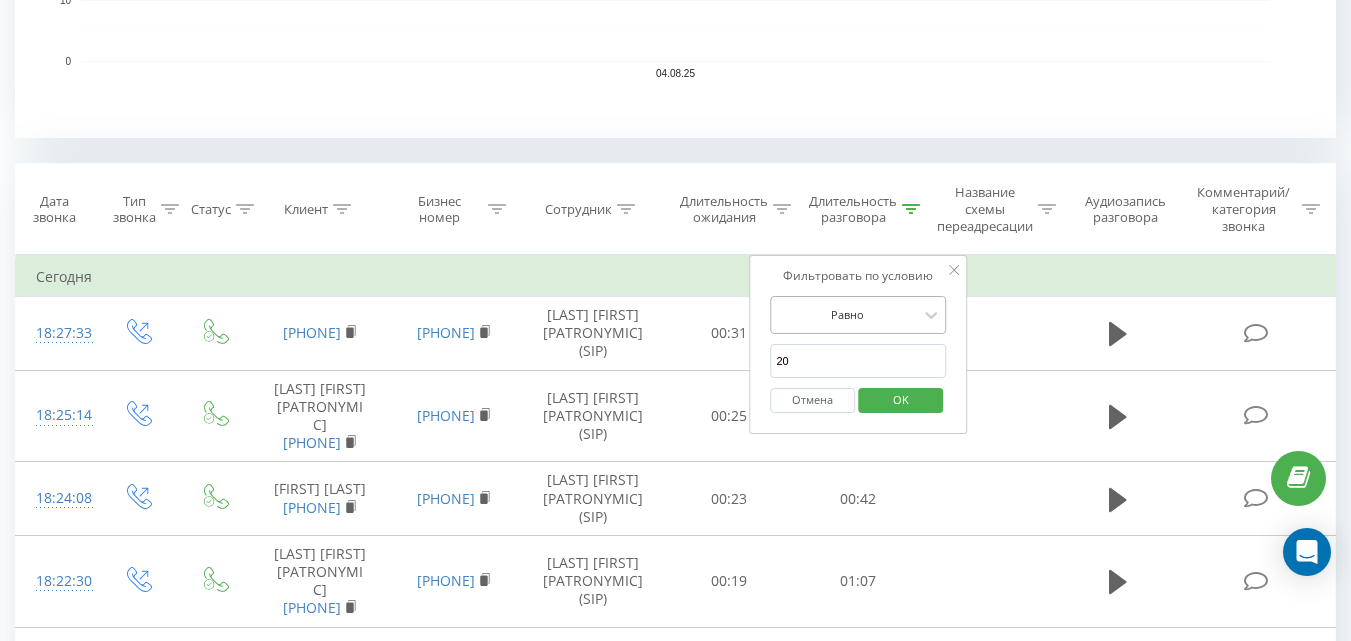 click on "Равно" at bounding box center [847, 315] 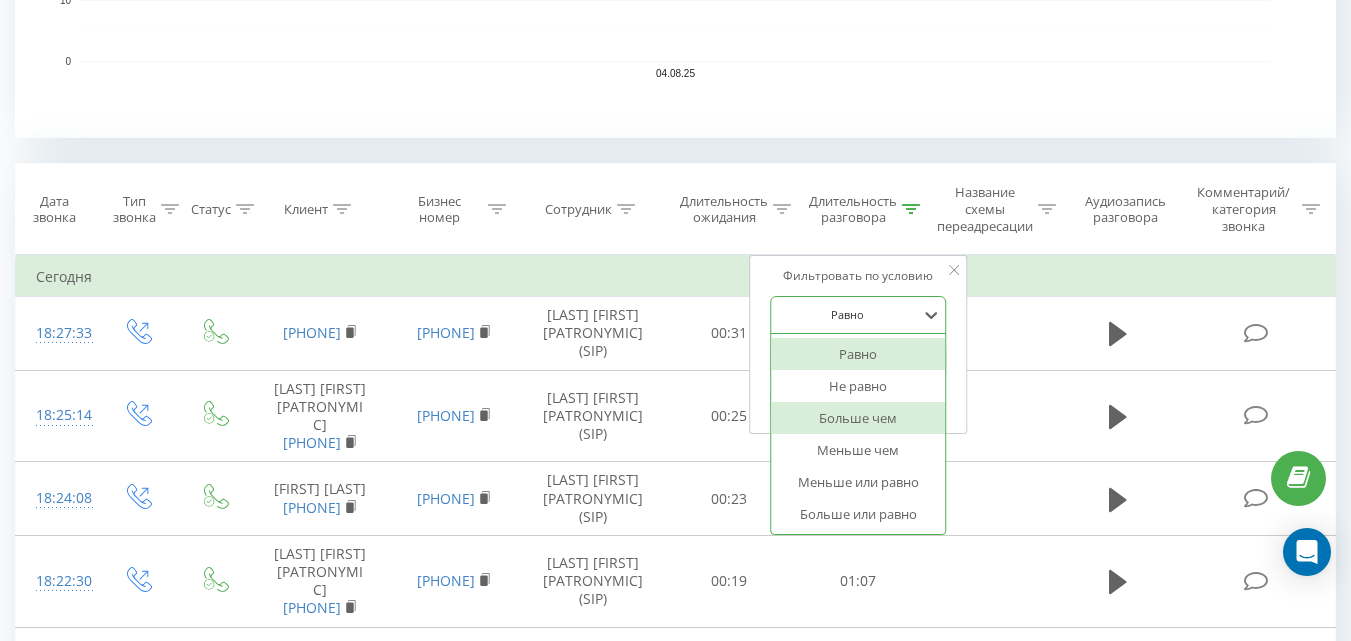 click on "Больше чем" at bounding box center (858, 418) 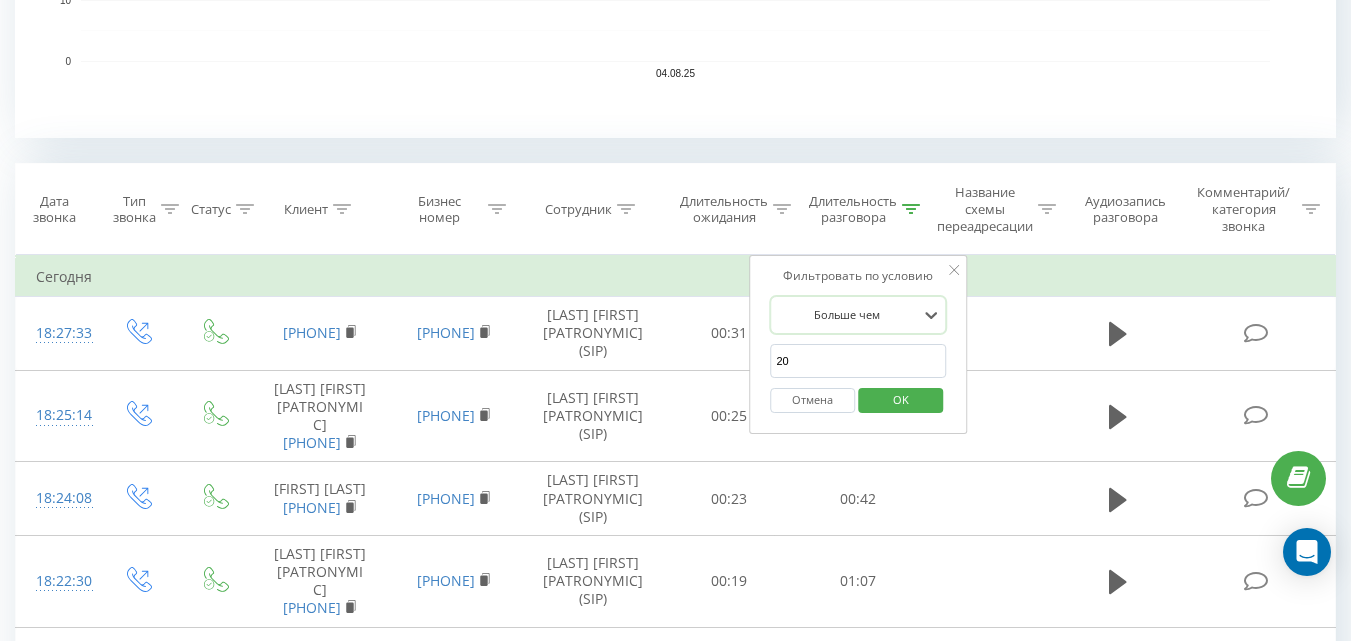 click on "OK" at bounding box center [901, 399] 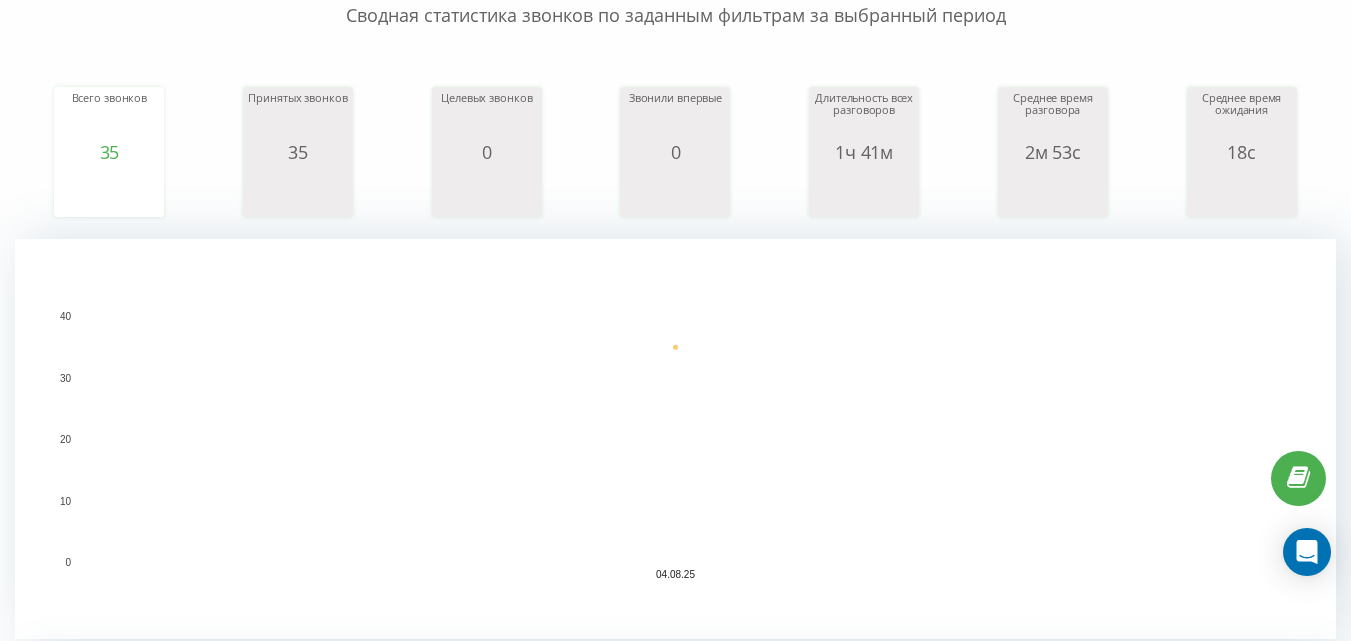 scroll, scrollTop: 0, scrollLeft: 0, axis: both 